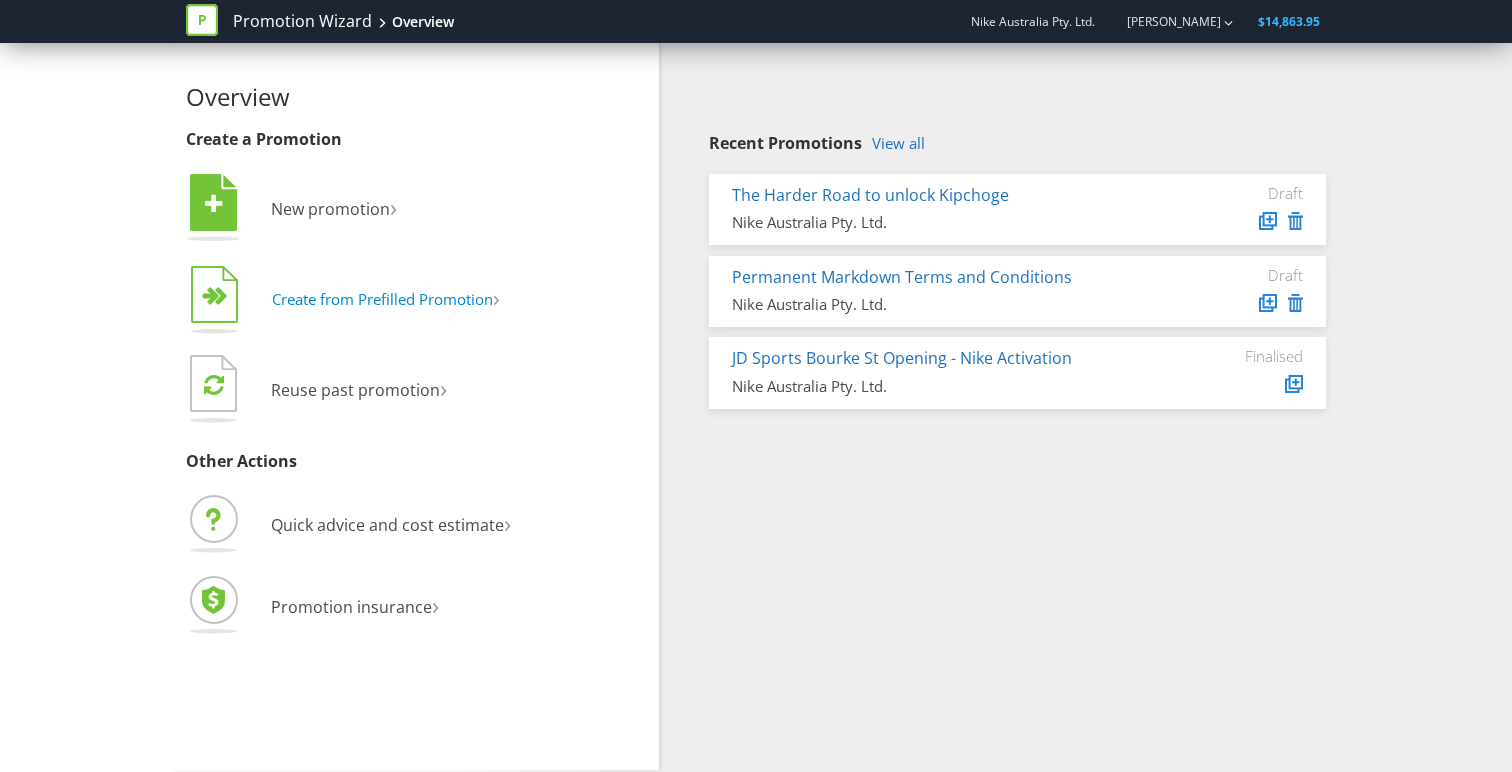 scroll, scrollTop: 0, scrollLeft: 0, axis: both 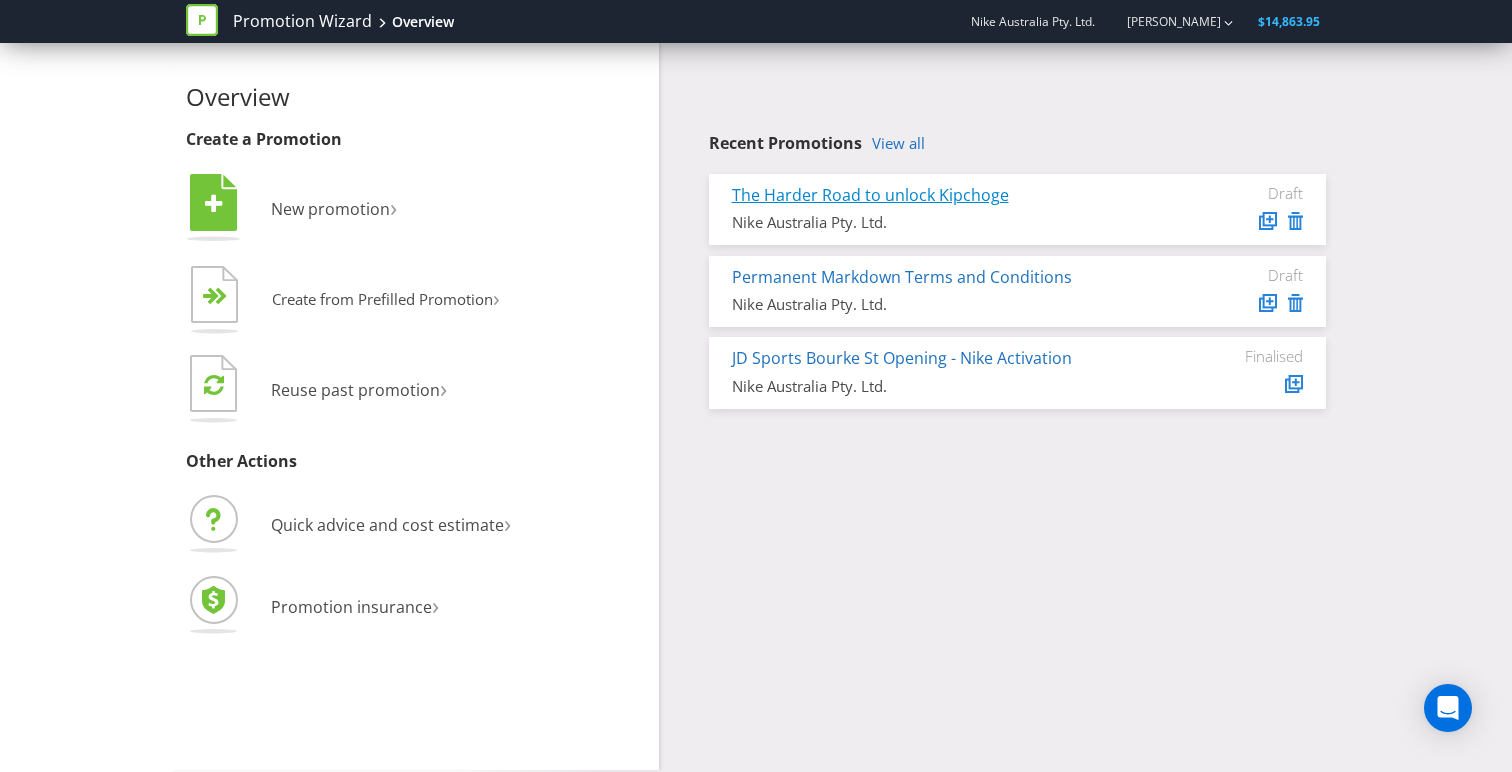 click on "The Harder Road to unlock Kipchoge" at bounding box center [870, 195] 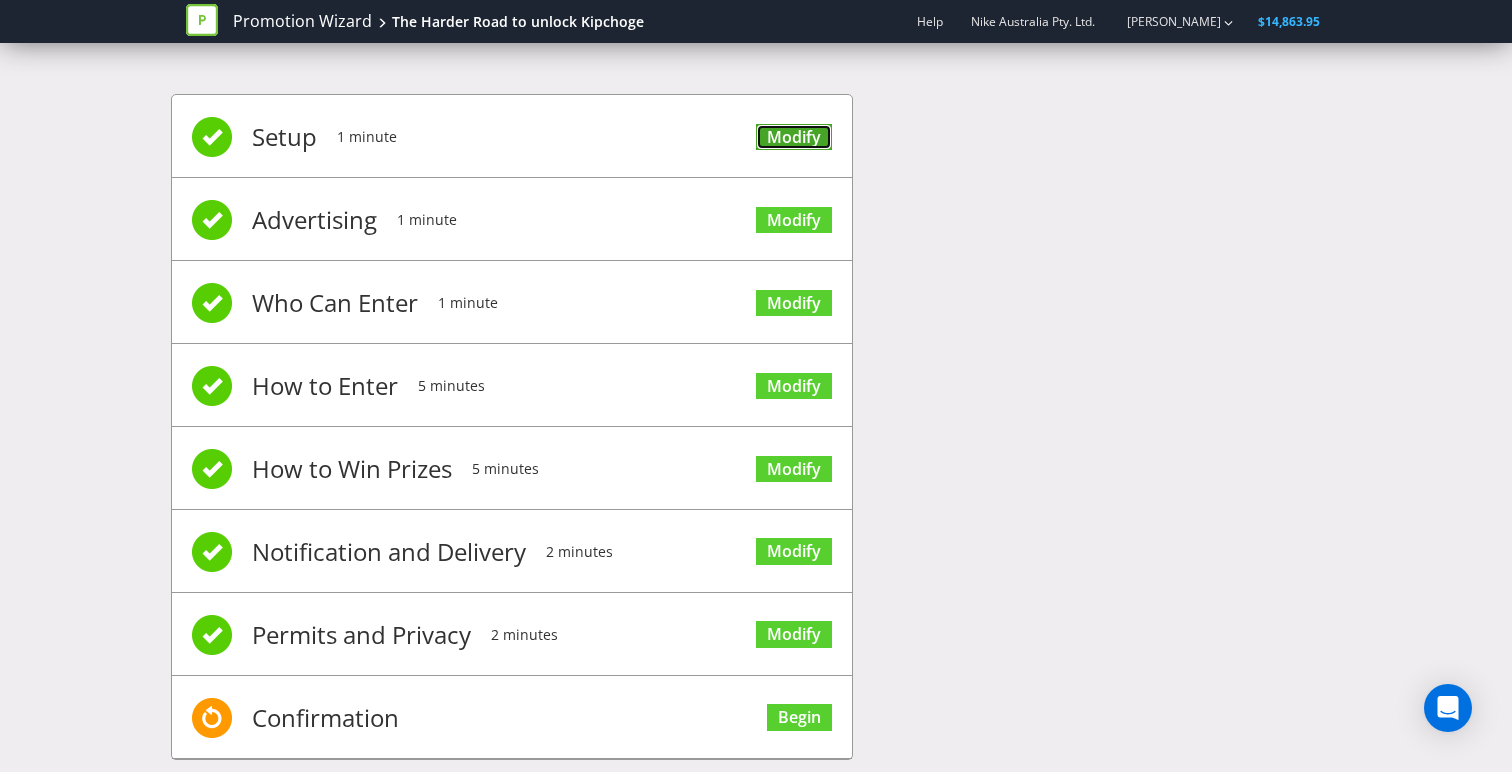 click on "Modify" at bounding box center [794, 137] 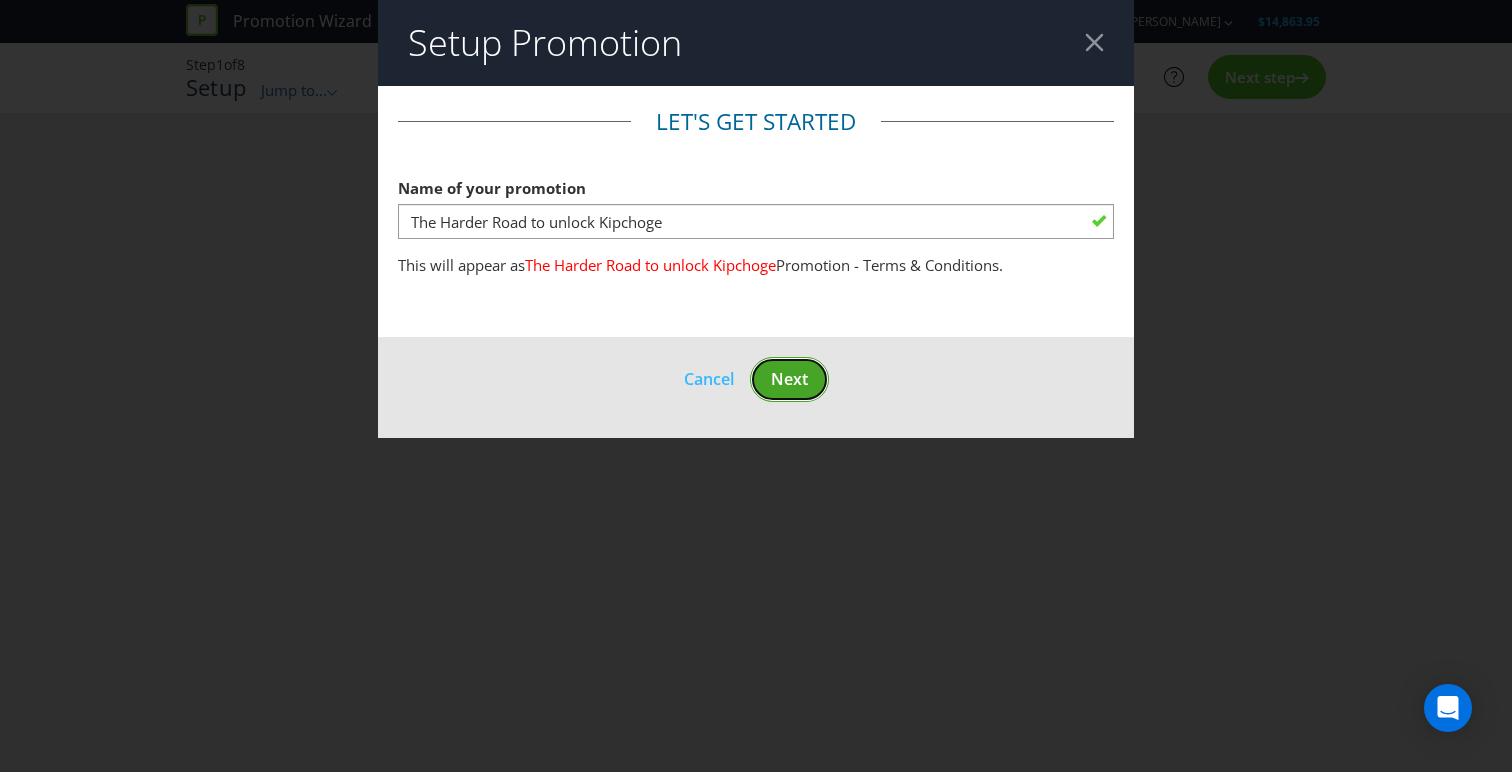 click on "Next" at bounding box center [789, 379] 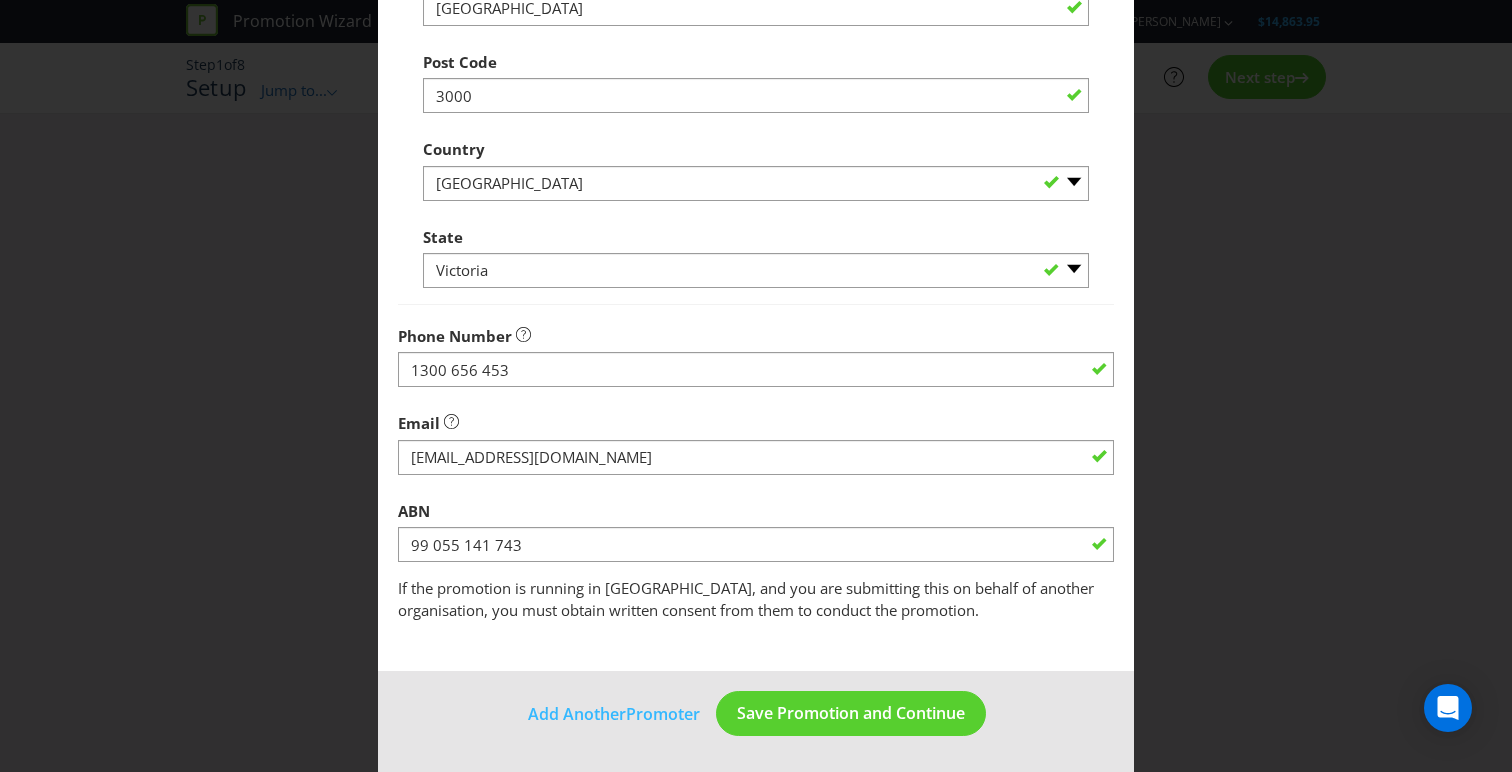 scroll, scrollTop: 0, scrollLeft: 0, axis: both 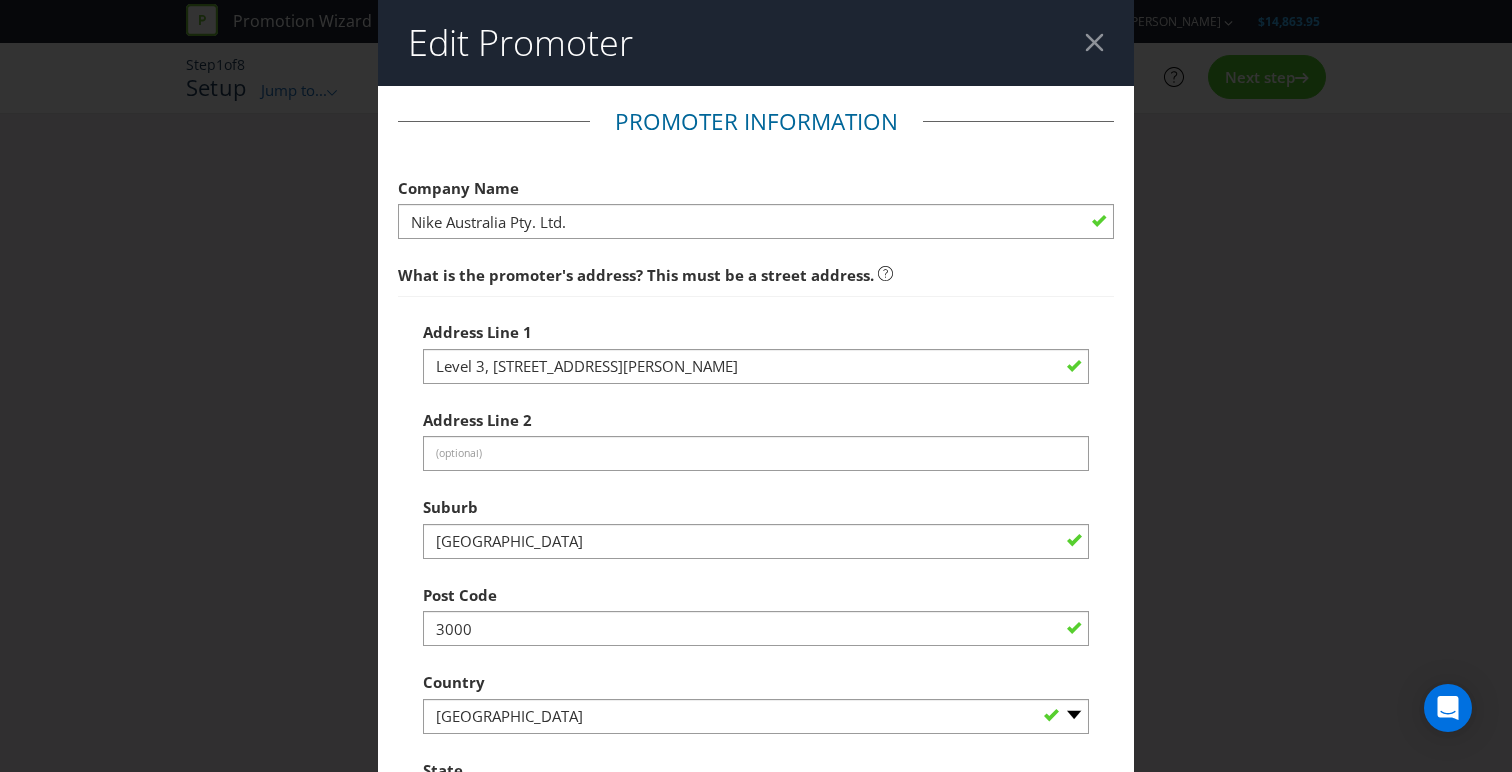 click on "Edit Promoter" at bounding box center [756, 43] 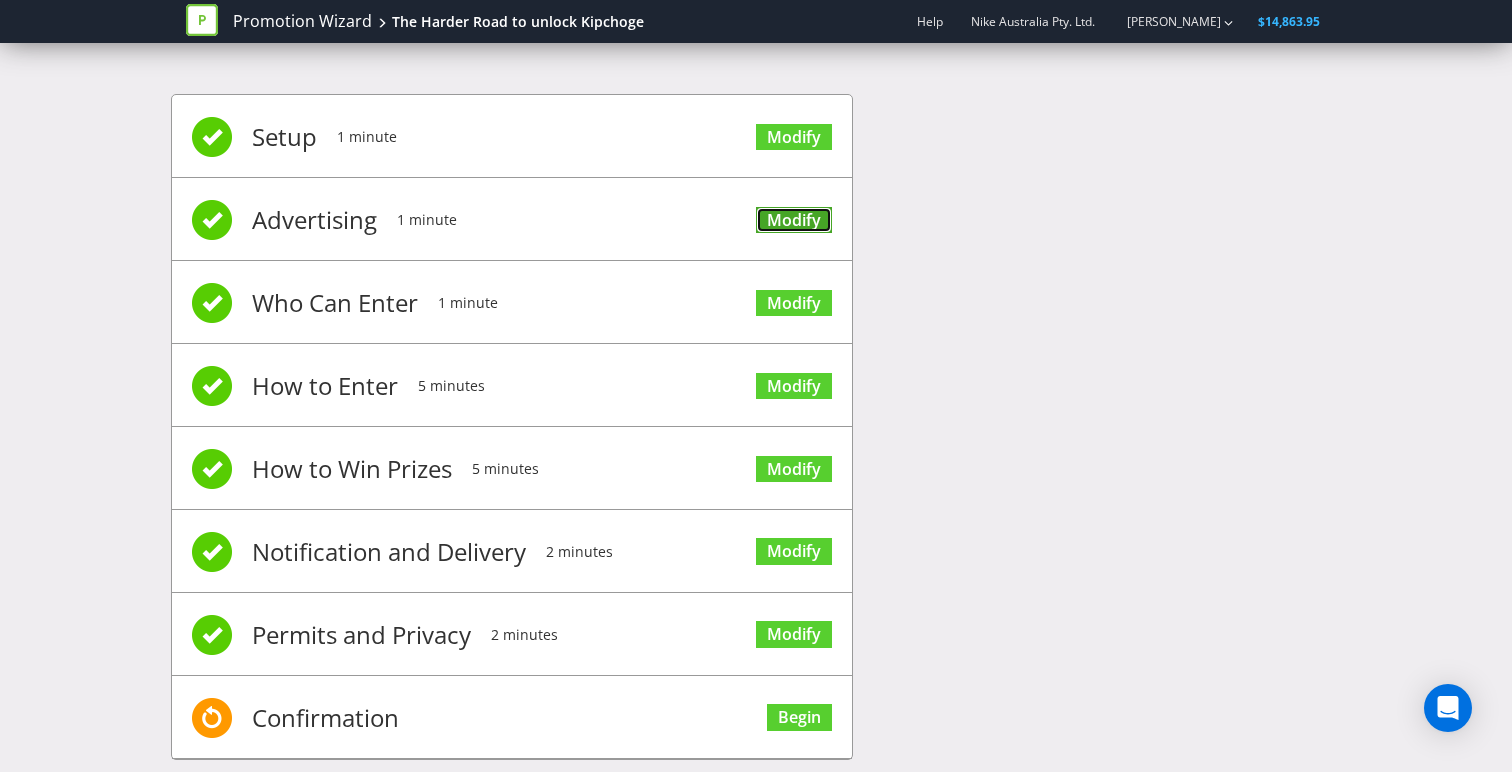click on "Modify" at bounding box center (794, 220) 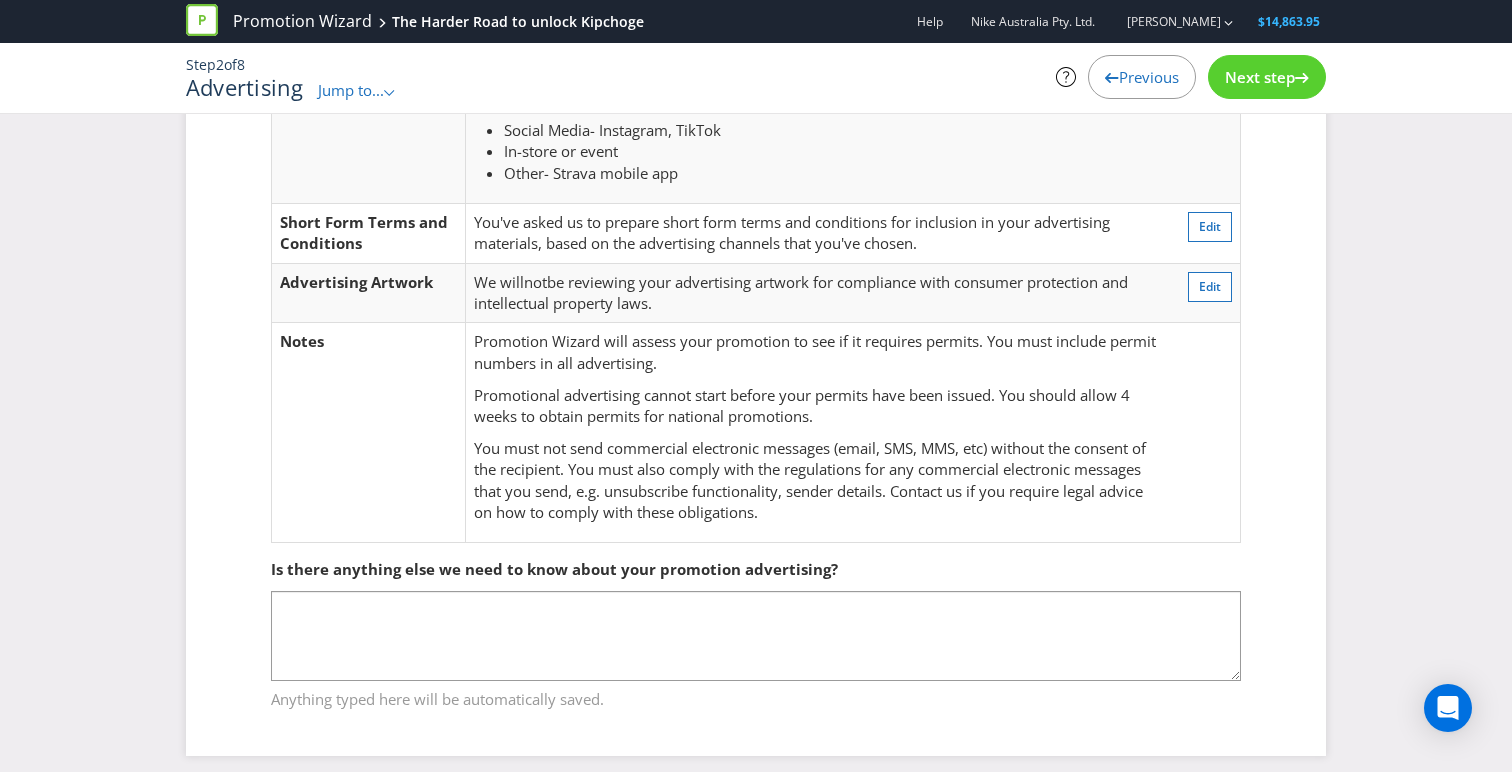 scroll, scrollTop: 0, scrollLeft: 0, axis: both 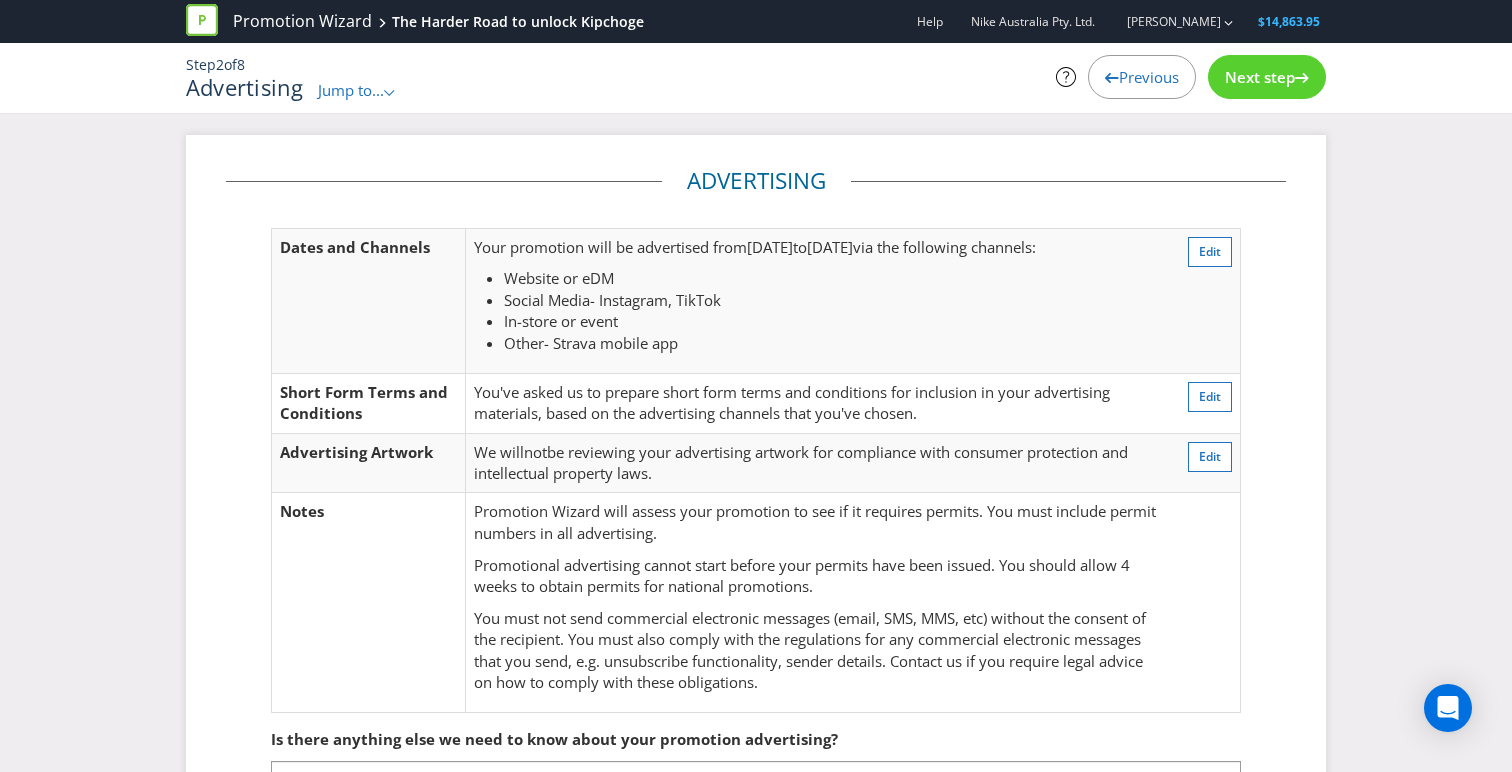 click on "Next step" at bounding box center [1260, 77] 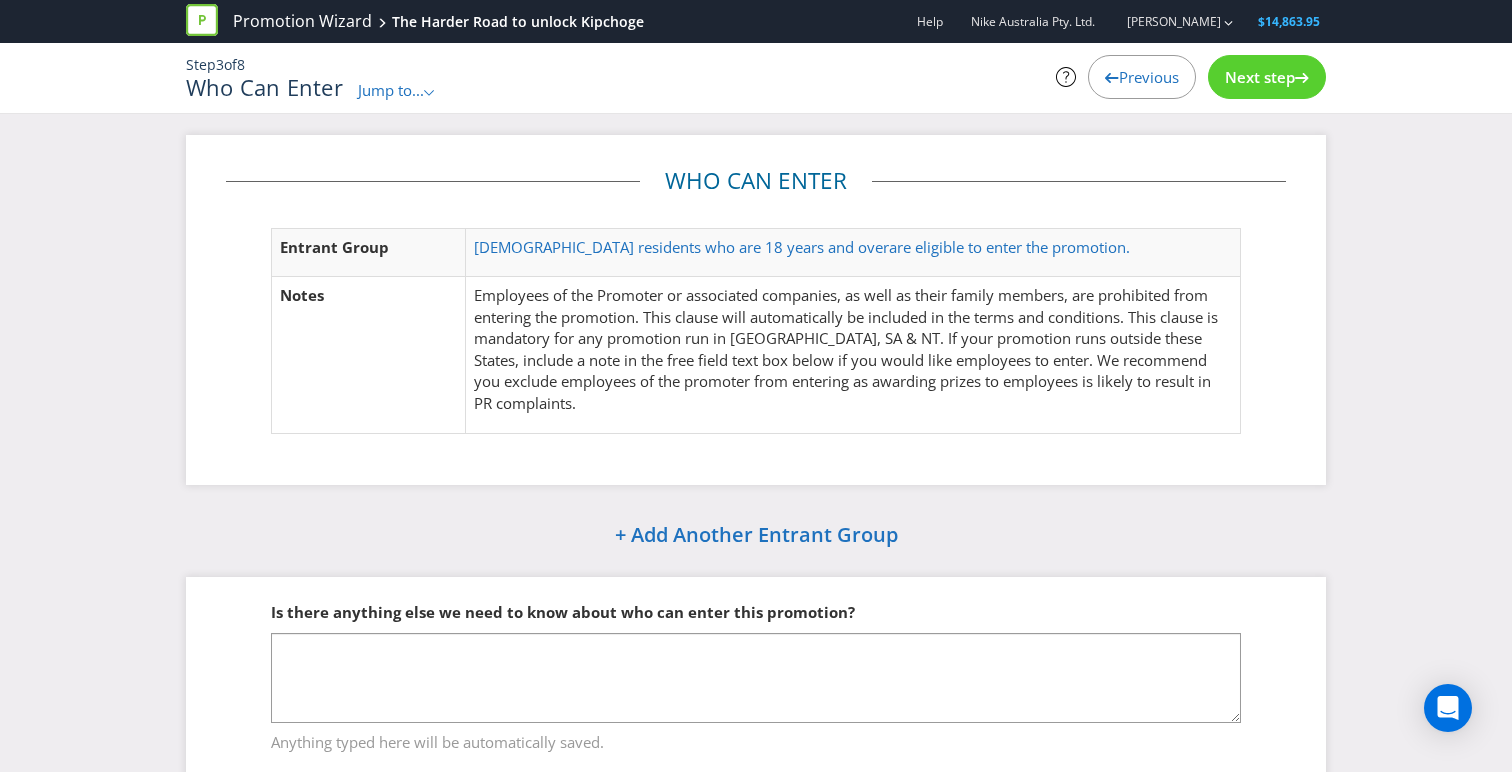 scroll, scrollTop: 56, scrollLeft: 0, axis: vertical 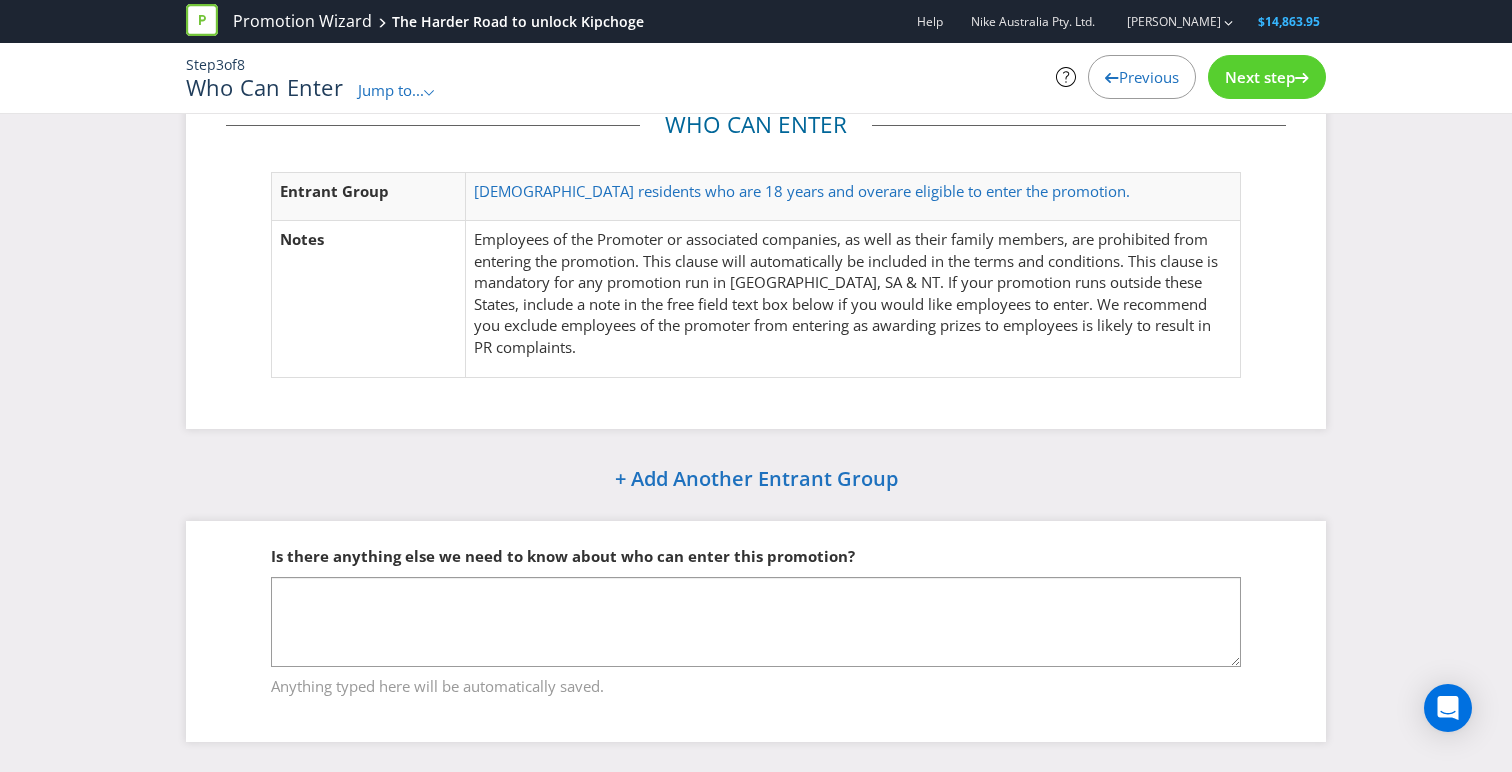 click on "Next step" at bounding box center (1260, 77) 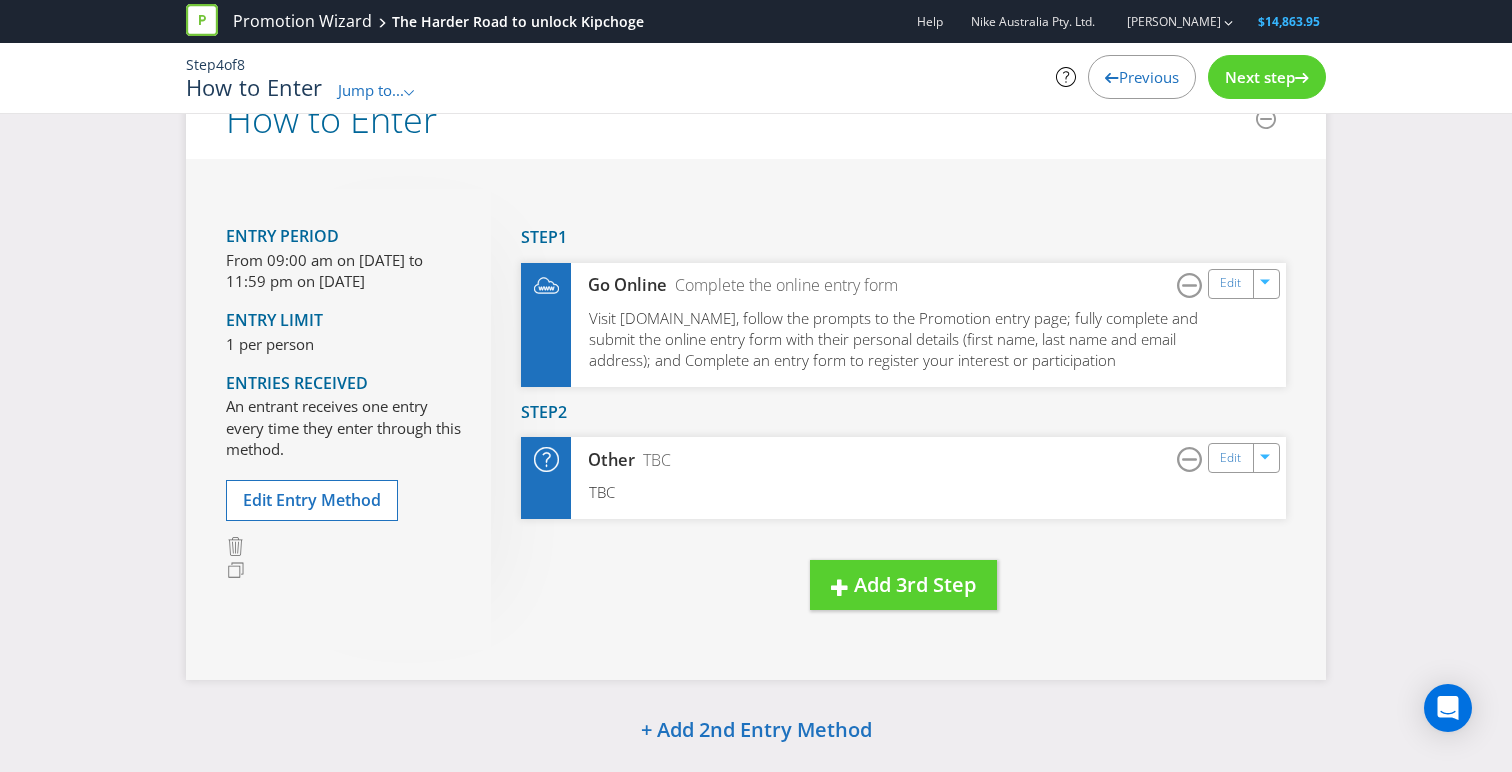 click on "Next step" at bounding box center (1267, 77) 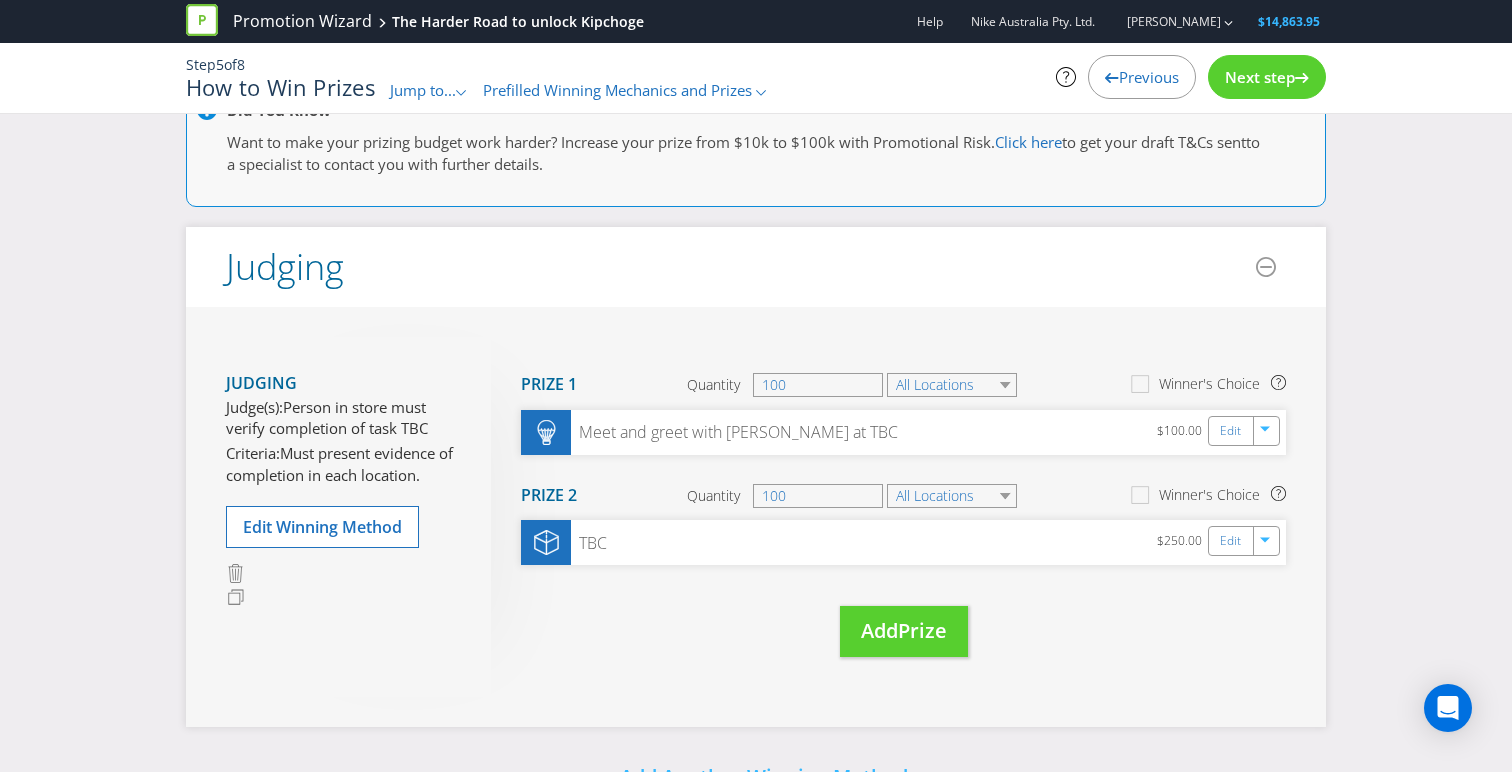 click on "Next step" at bounding box center [1260, 77] 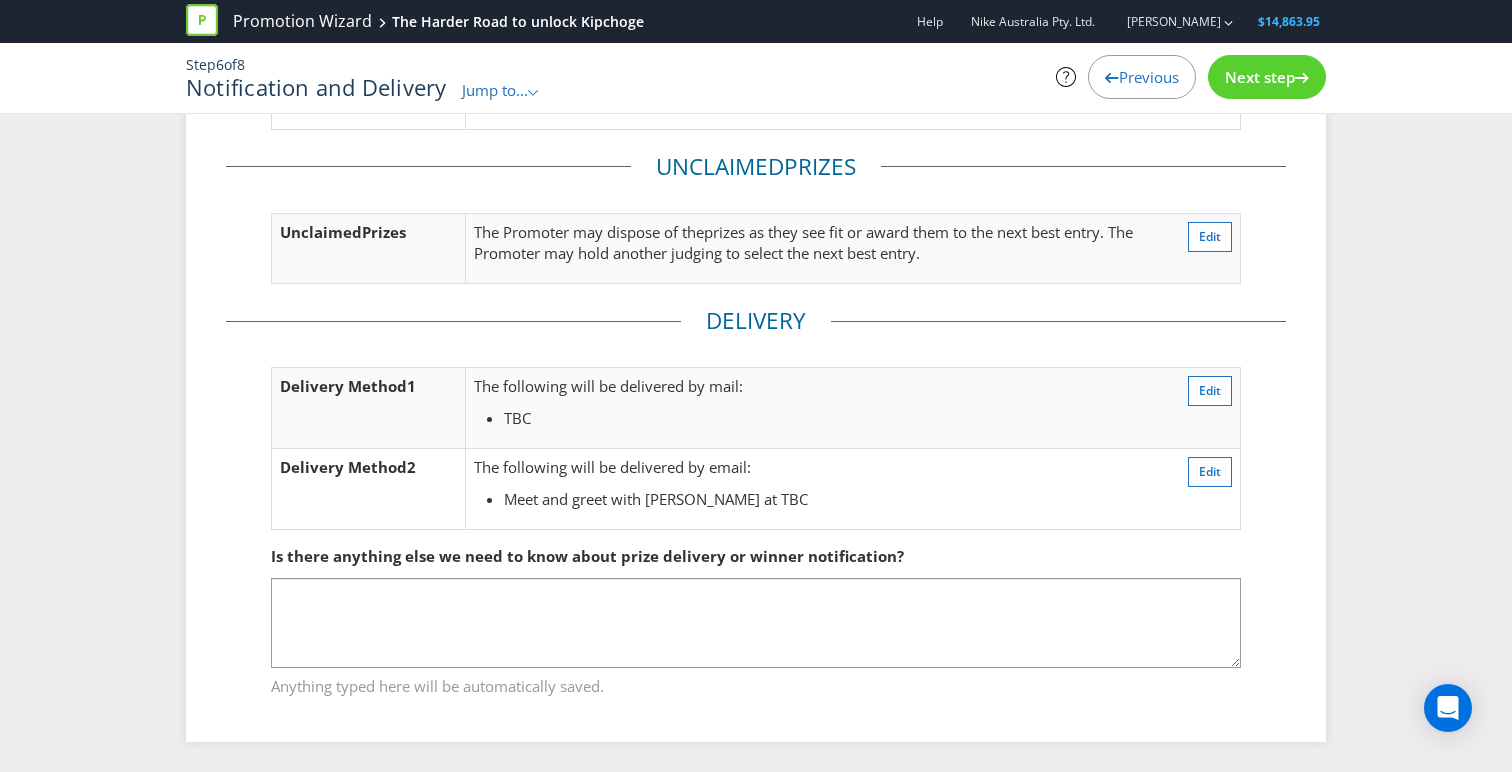 scroll, scrollTop: 384, scrollLeft: 0, axis: vertical 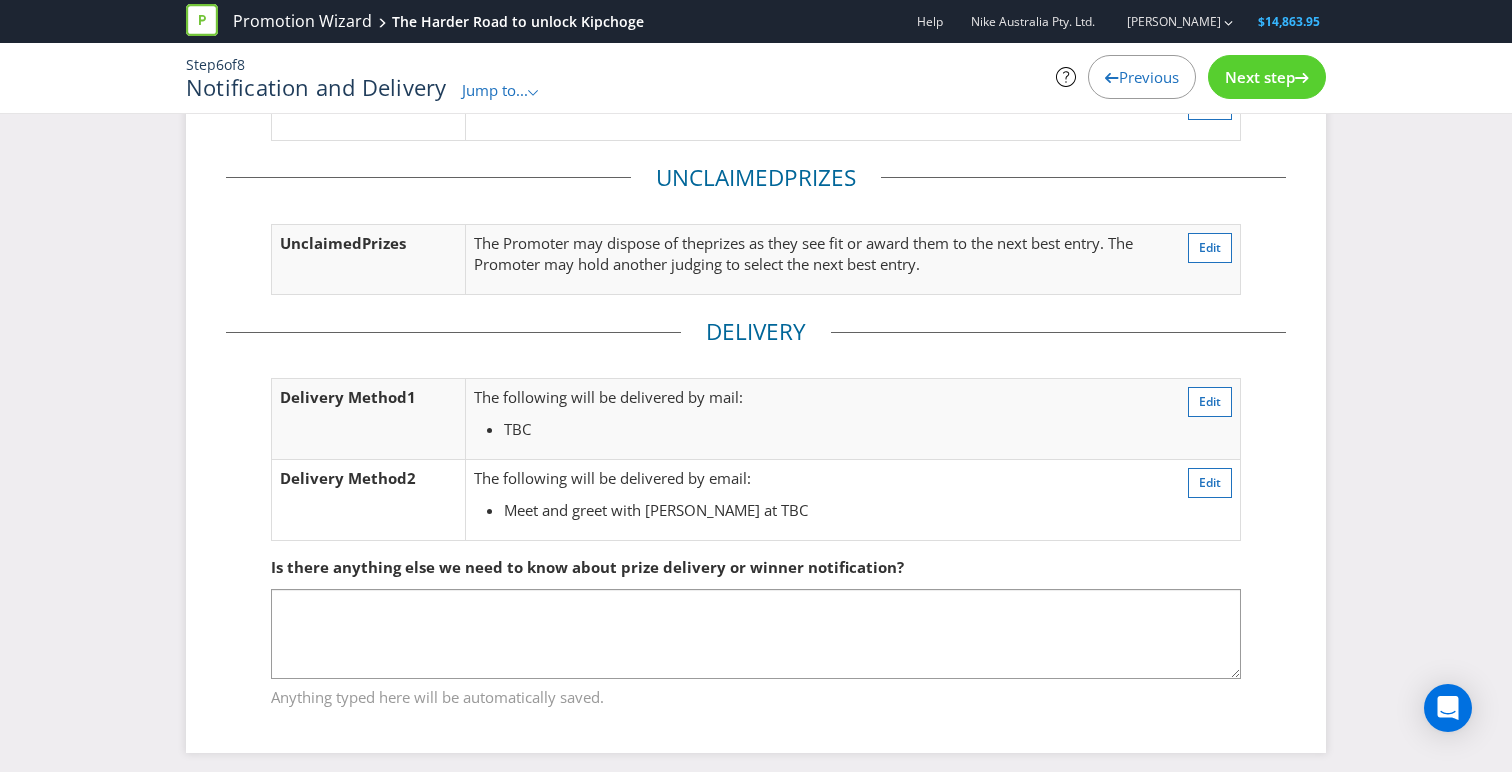 click on "Next step" at bounding box center (1267, 77) 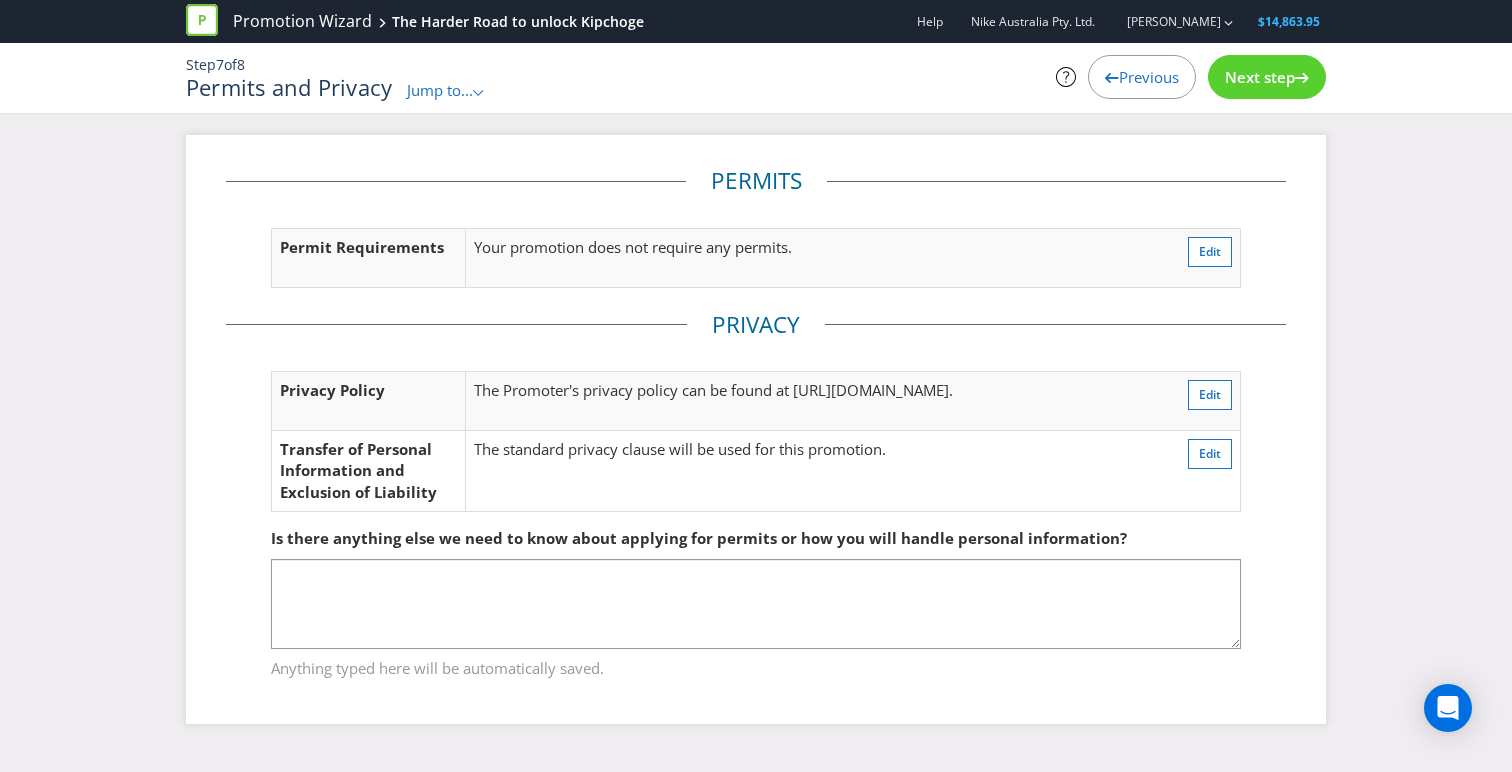 scroll, scrollTop: 0, scrollLeft: 0, axis: both 